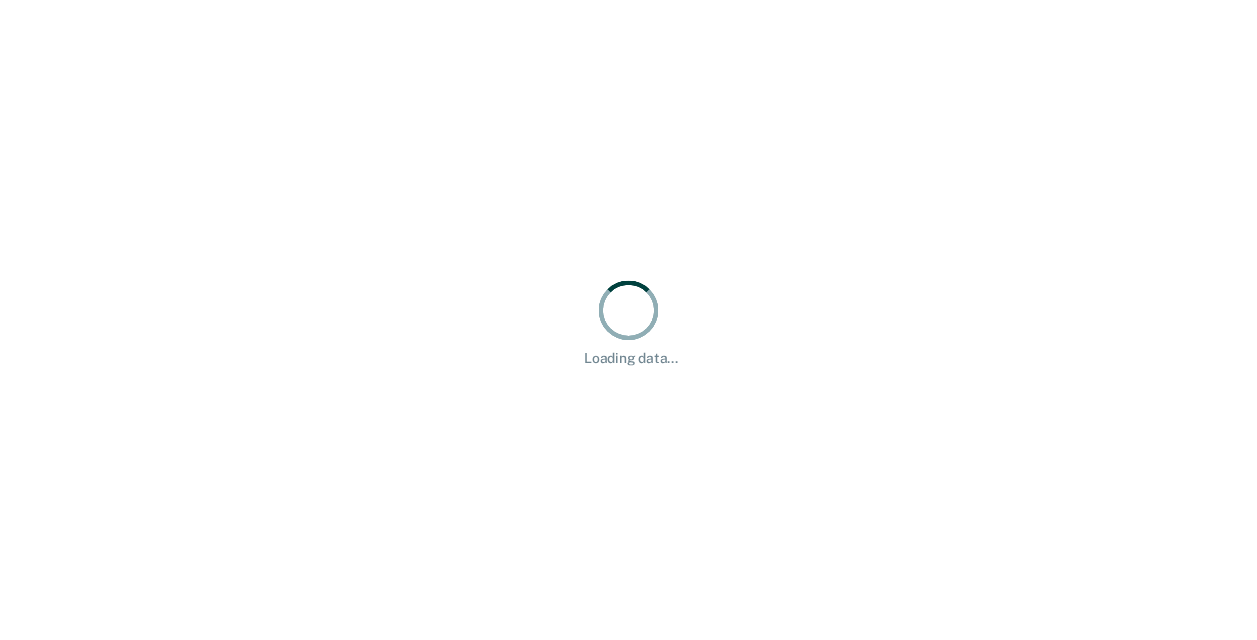 scroll, scrollTop: 0, scrollLeft: 0, axis: both 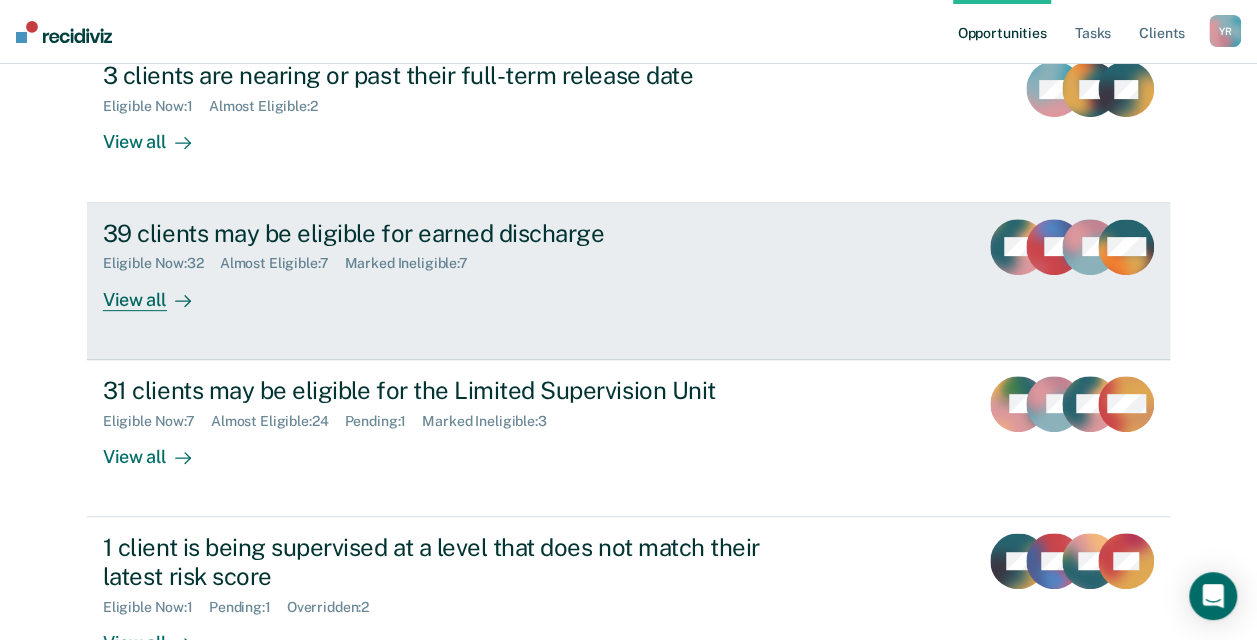 click at bounding box center (179, 299) 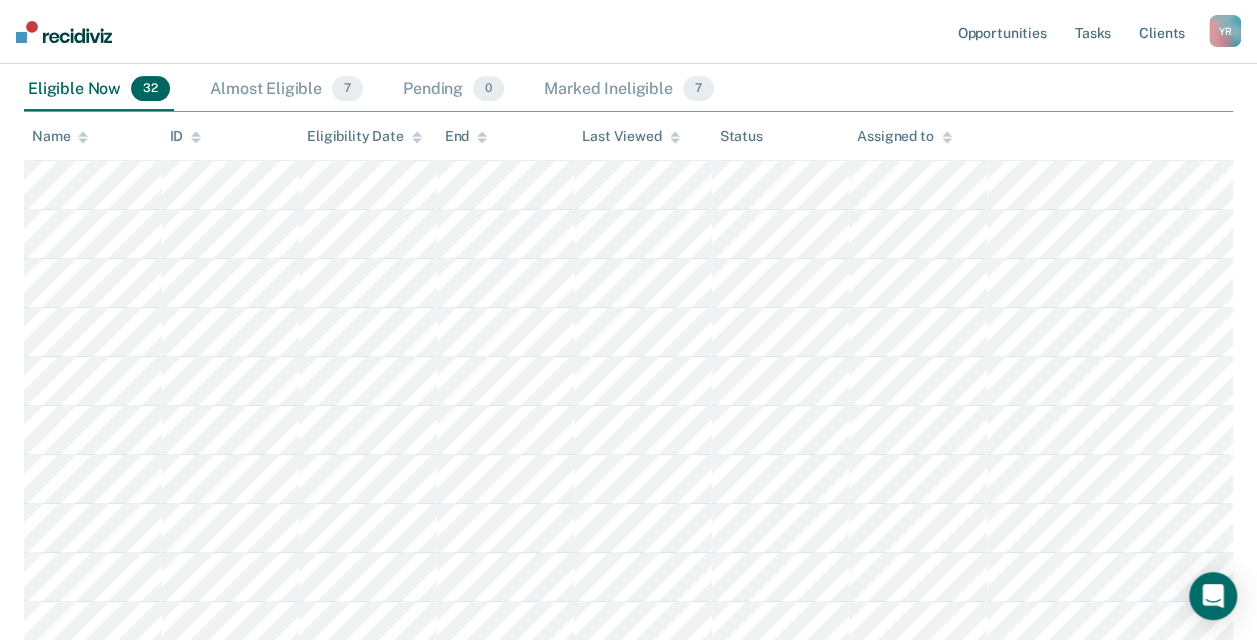 scroll, scrollTop: 0, scrollLeft: 0, axis: both 